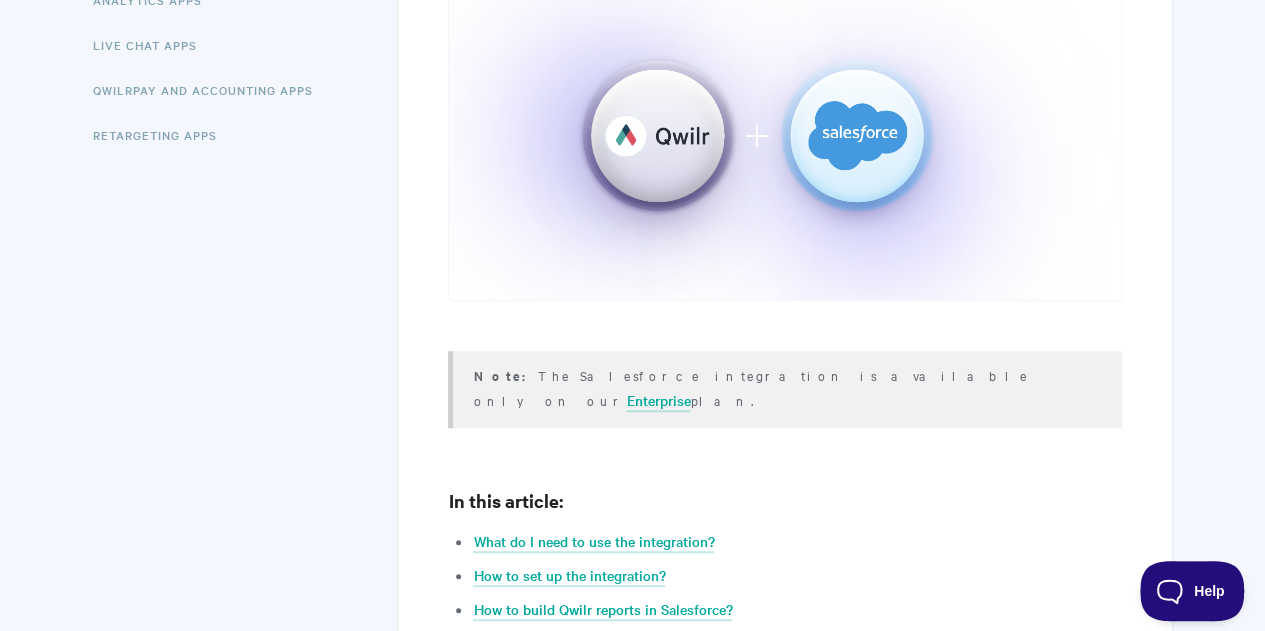 scroll, scrollTop: 0, scrollLeft: 0, axis: both 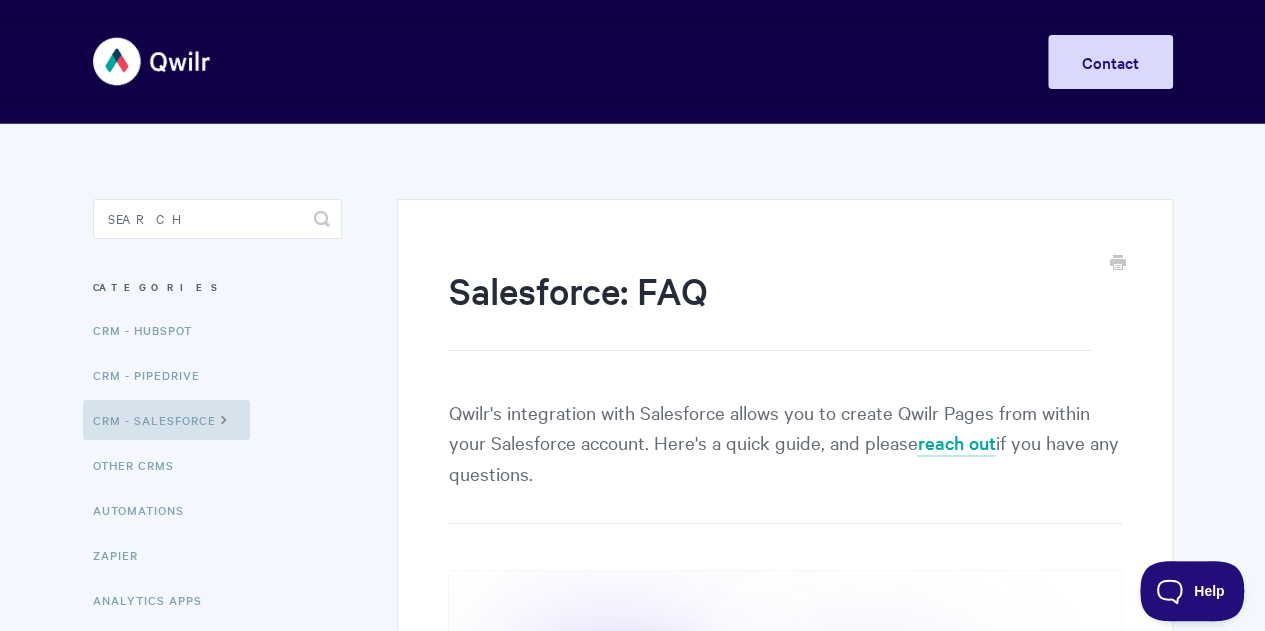 click on "Salesforce: FAQ
Qwilr's integration with Salesforce allows you to create Qwilr Pages from within your Salesforce account. Here's a quick guide, and please  reach out  if you have any questions.
Note:  The Salesforce integration is available only on our  Enterprise  plan.
In this article:
What do I need to use the integration?
How to set up the integration?
How to build Qwilr reports in Salesforce?
Why don't I see my Templates within Salesforce?
Why can't a reinstated user see their Templates?
Can I pull today’s date through a token?
How do I change the date's format?
What else can this integration do?
What do I need to use the integration?
To link your Qwilr and Salesforce accounts, you'll need to use the same email address to login to both.
If you need to, you can  update your Qwilr account email  to match your Salesforce login." at bounding box center [633, 2806] 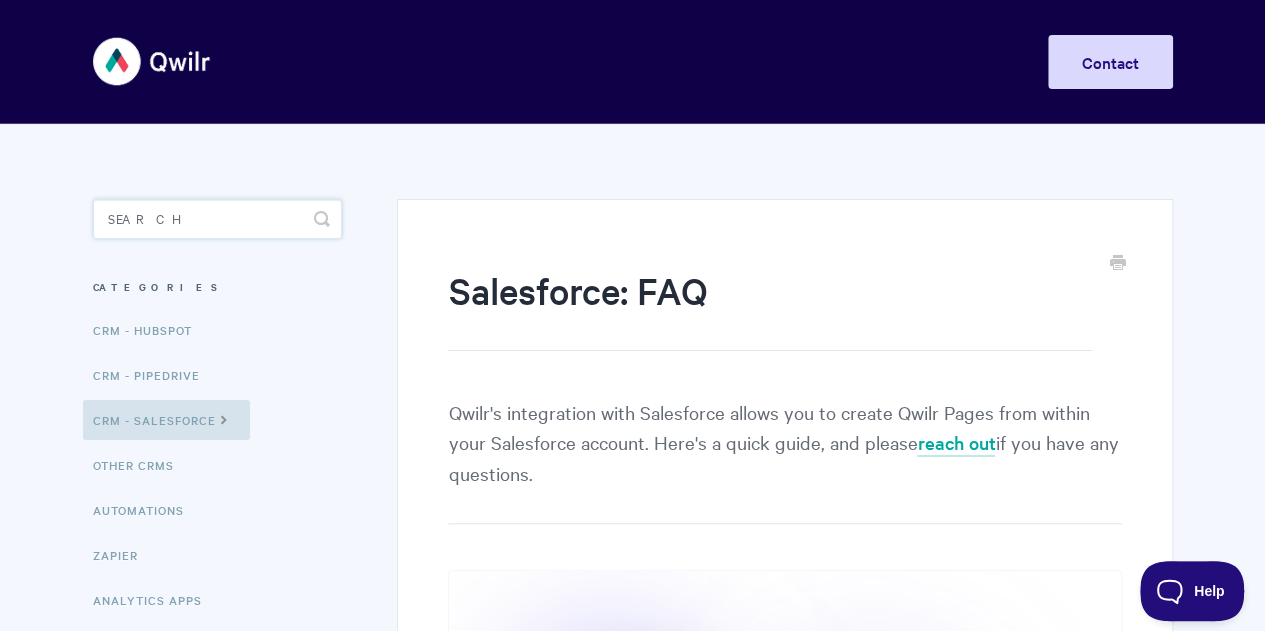 click at bounding box center [217, 219] 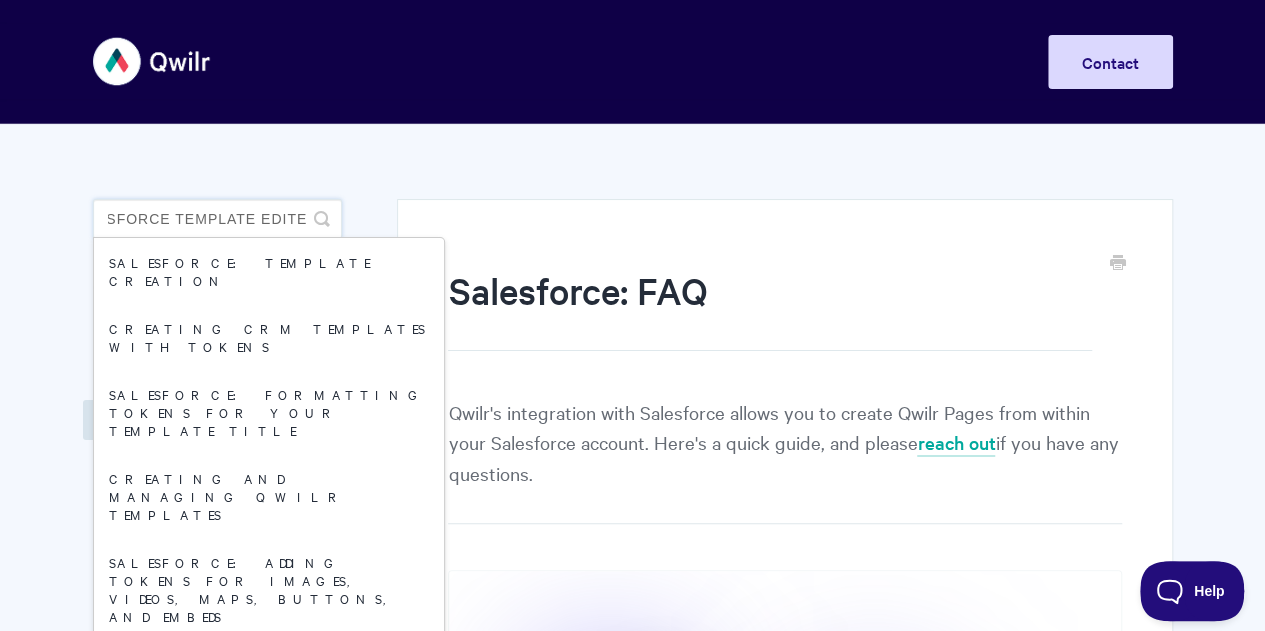 type on "salesforce template edit" 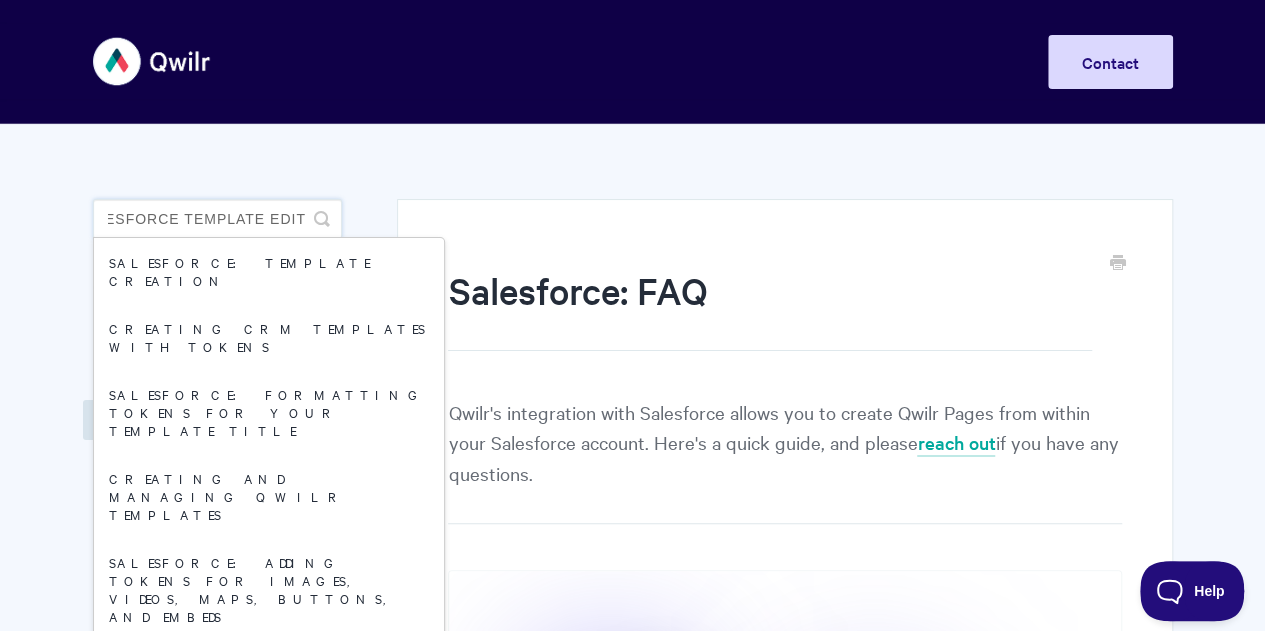 scroll, scrollTop: 0, scrollLeft: 32, axis: horizontal 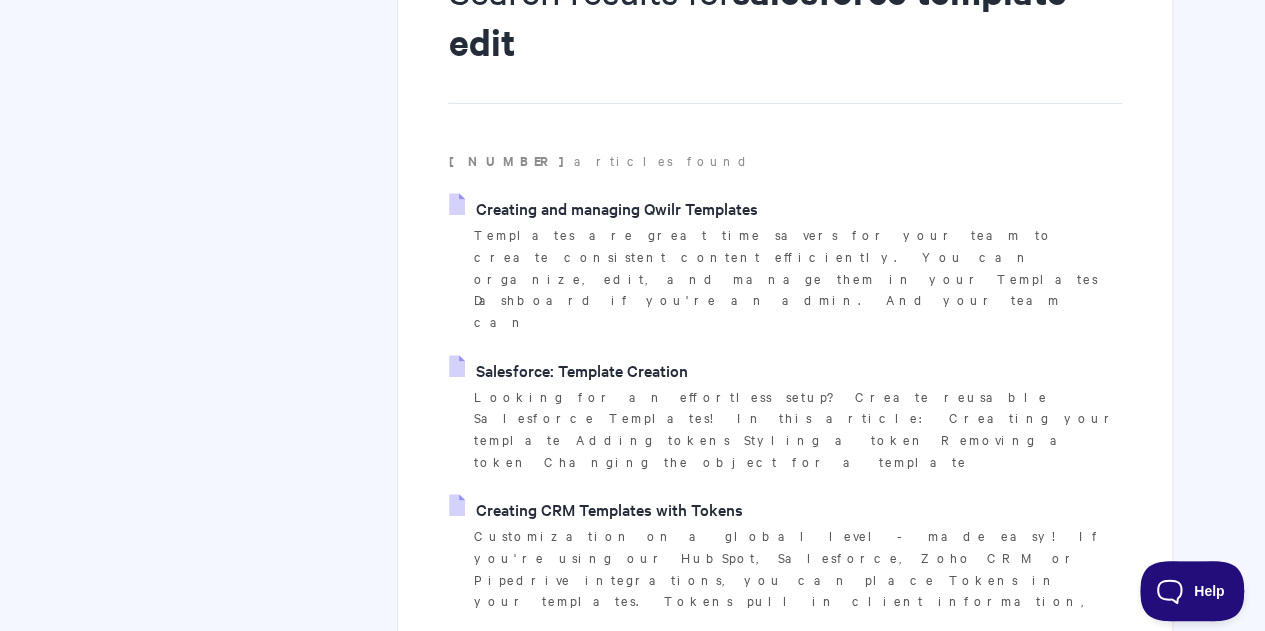 click on "Salesforce: Template Creation" at bounding box center [568, 370] 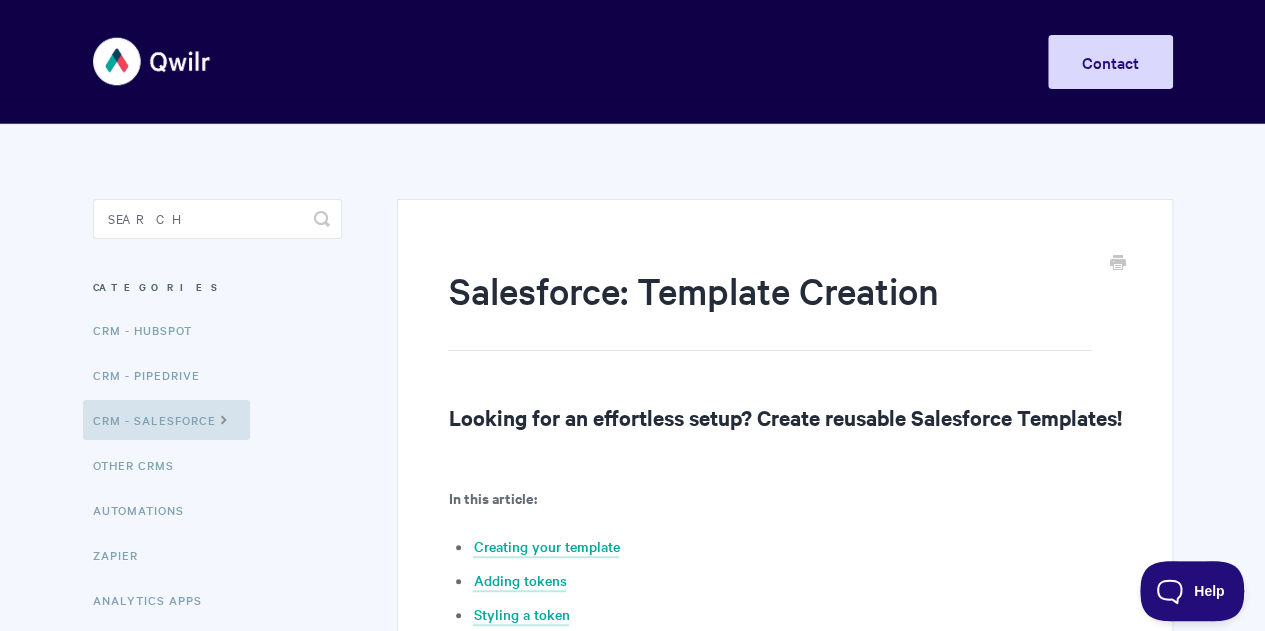 scroll, scrollTop: 200, scrollLeft: 0, axis: vertical 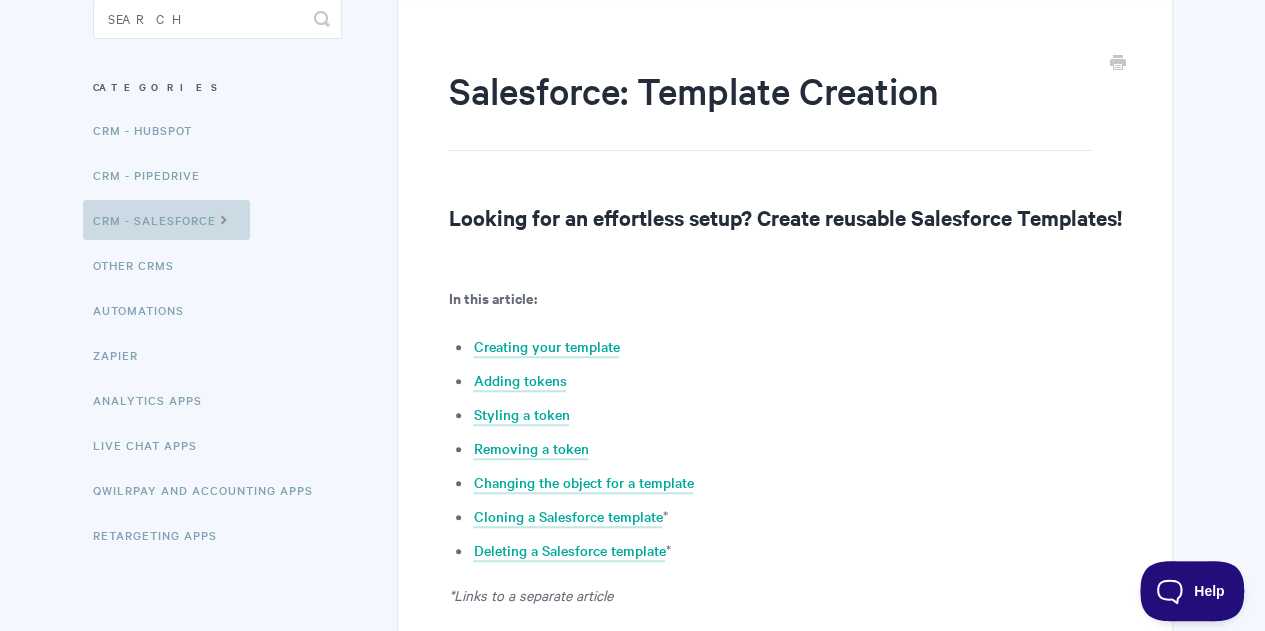 click on "CRM - Salesforce" at bounding box center (166, 220) 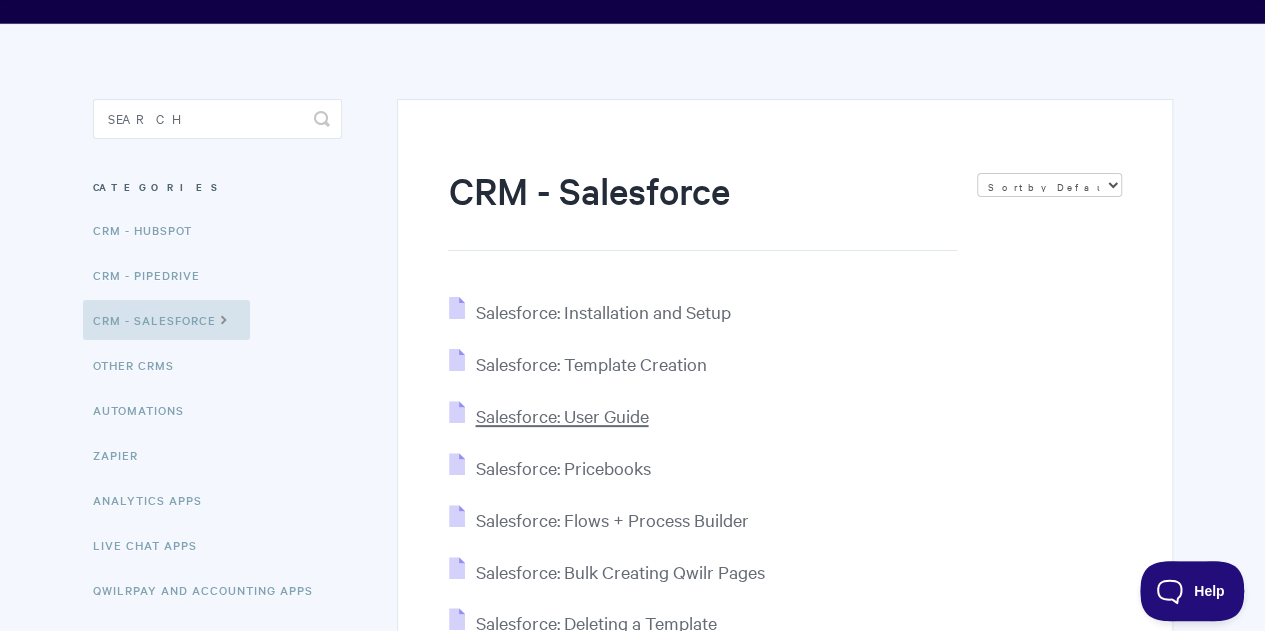 scroll, scrollTop: 200, scrollLeft: 0, axis: vertical 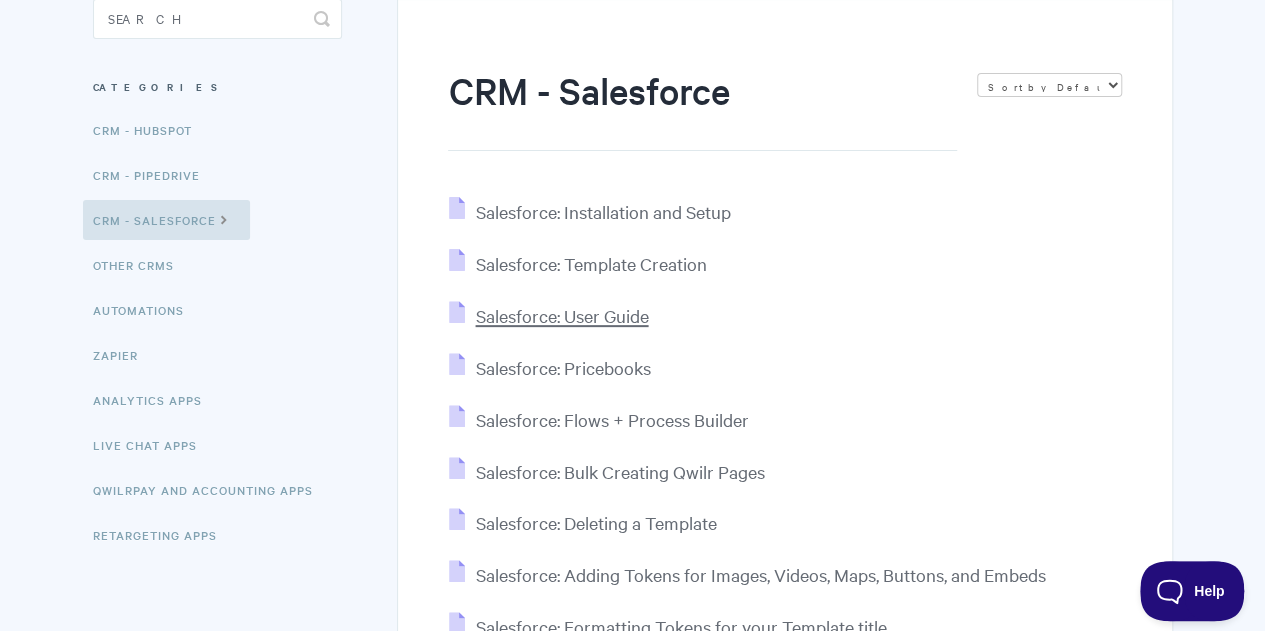 click on "Salesforce: User Guide" at bounding box center (561, 315) 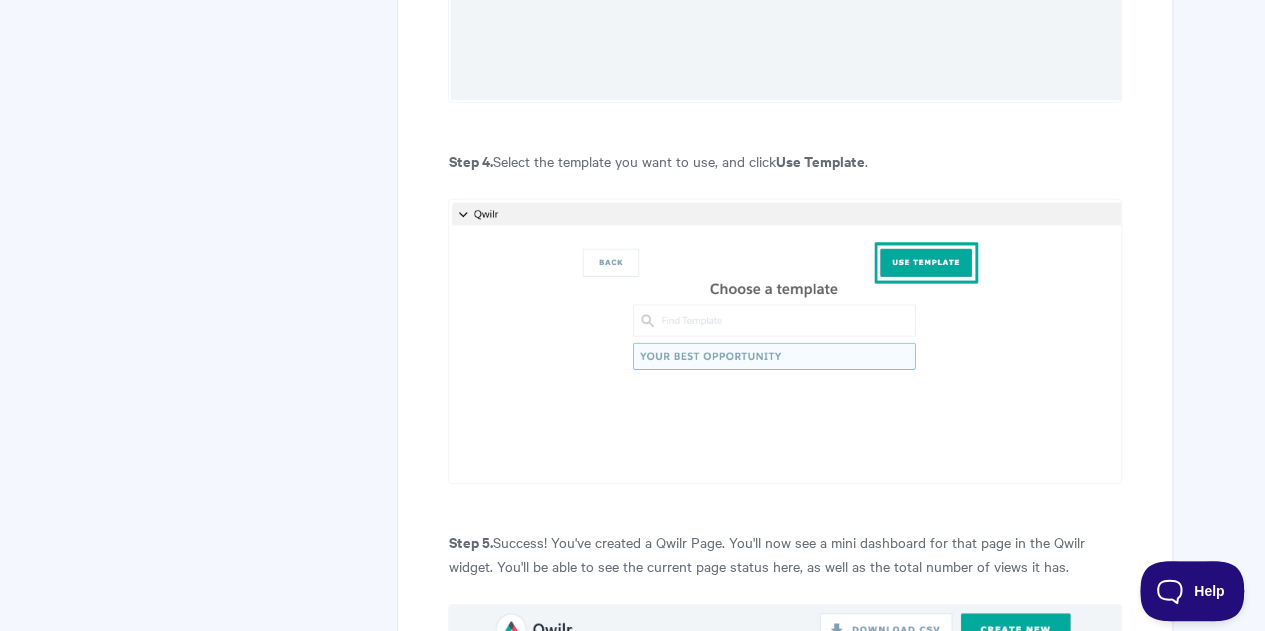 scroll, scrollTop: 3100, scrollLeft: 0, axis: vertical 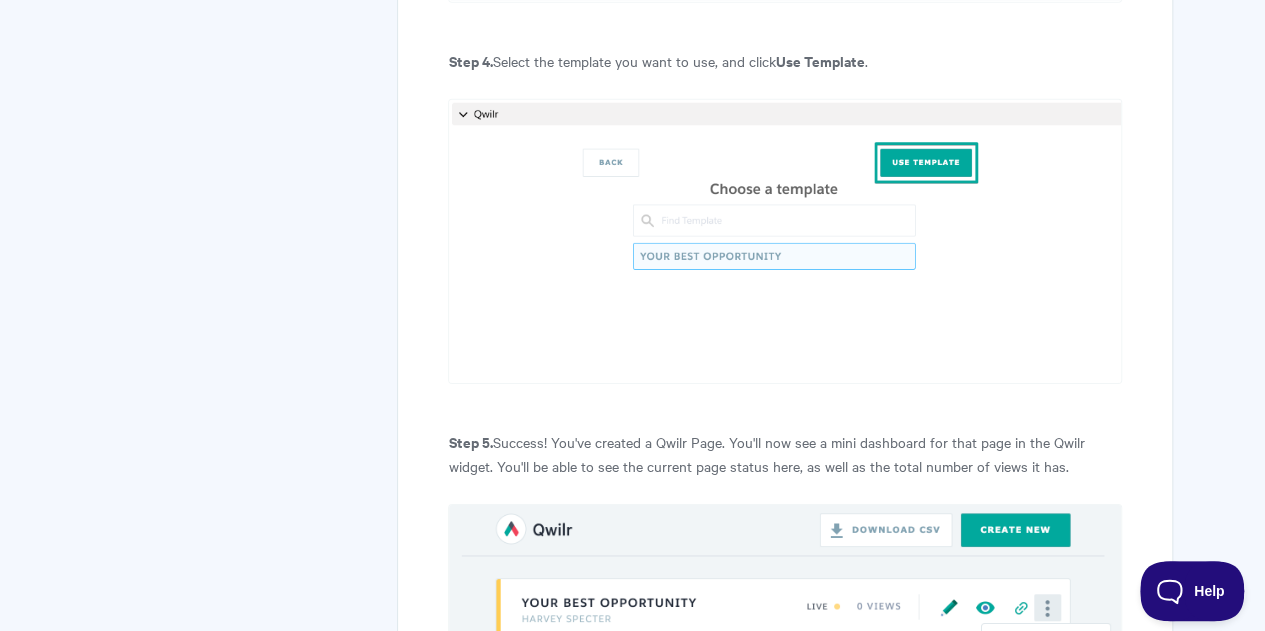 click at bounding box center (784, 623) 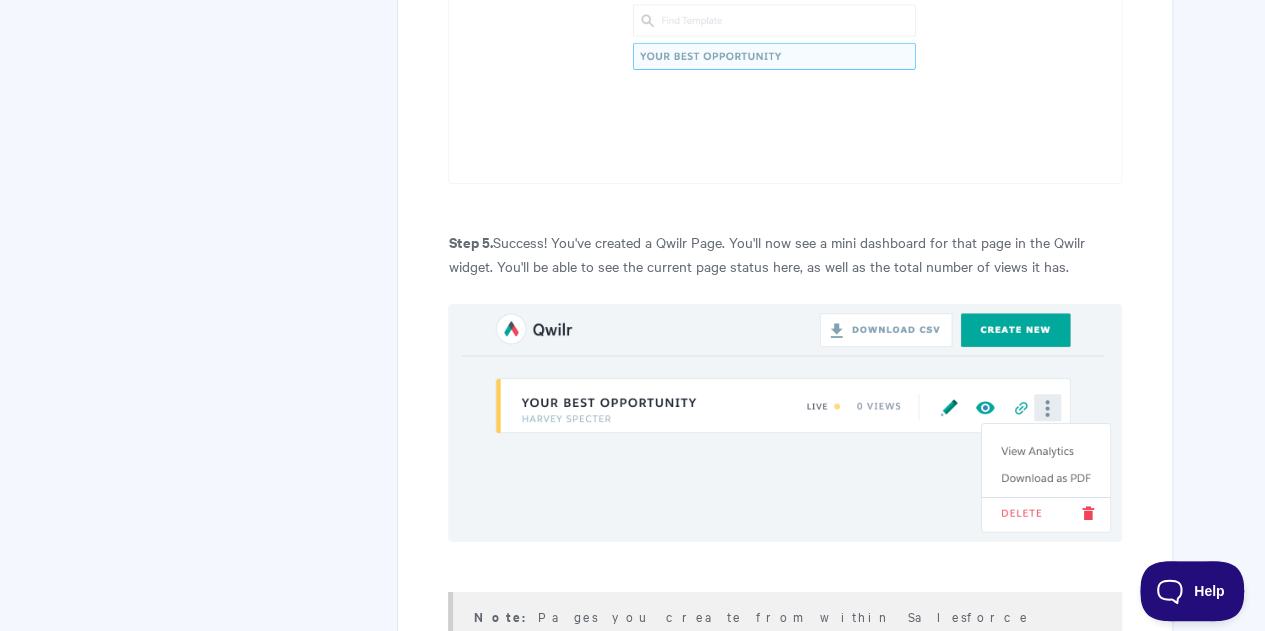 scroll, scrollTop: 3200, scrollLeft: 0, axis: vertical 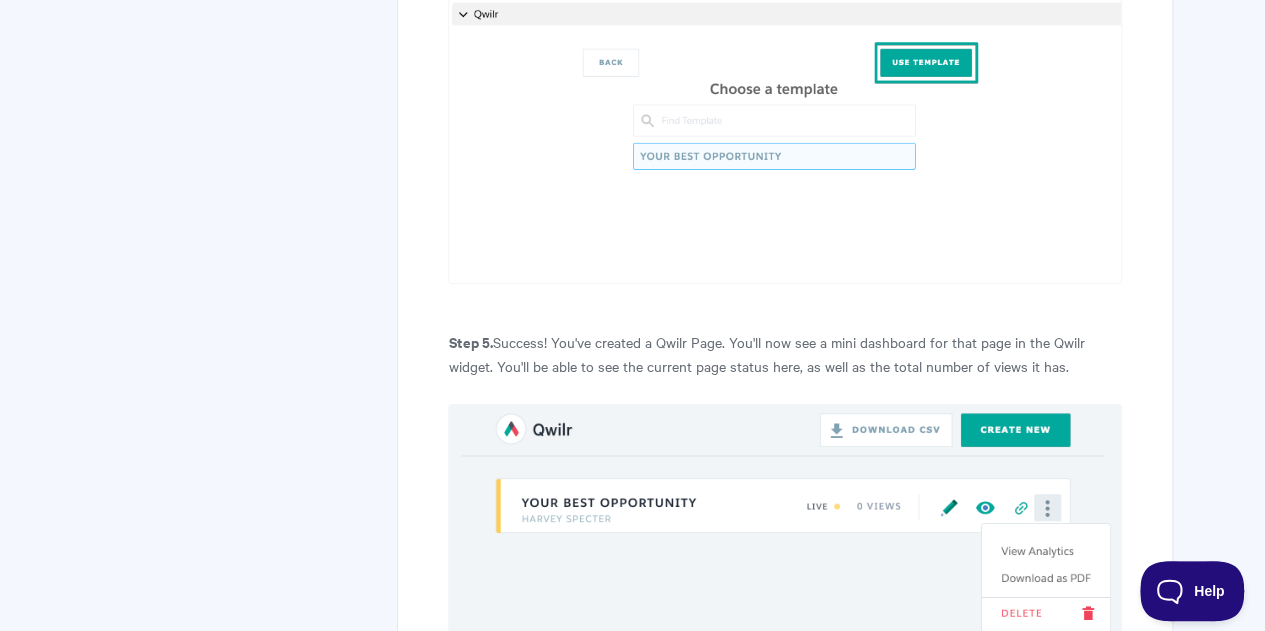click at bounding box center [784, 523] 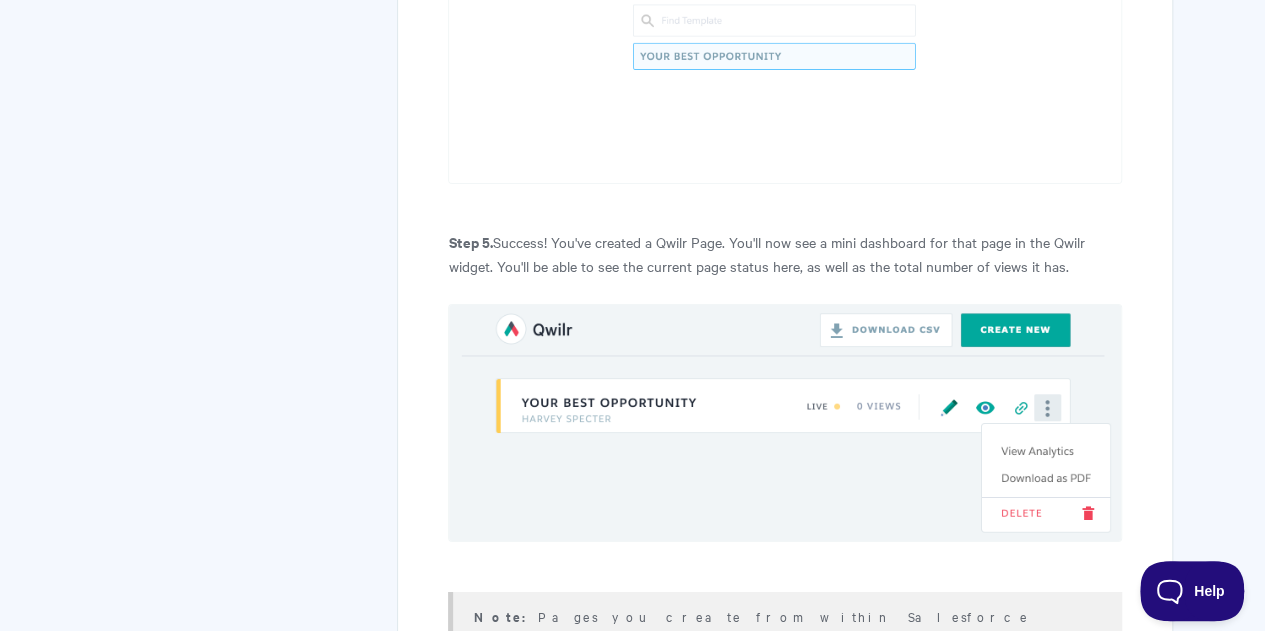 click on "Salesforce: User Guide
In this guide, we'll show you how to use Salesforce with Qwilr to make personalized documents in seconds.
Note:  This integration is only available to  Enterprise  plan customers.
To follow this guide, you'll need to have  installed the integration  and  created a template  already.)
In this article:
Integration overview
Connecting to your Qwilr account
Creating your first Qwilr Page
Available options within the Qwilr widget
Viewing the page activity feed
Viewing your pages in Qwilr
Integration overview
The Qwilr Salesforce integration lets your team create personalized Qwilr Pages from your Opportunity, Contact, Account, and Lead records. This video gives you a quick primer on the integration.
Connecting to your Qwilr account
After the  installation process , each user in your Salesforce account will need to link Qwilr to Salesforce.
Note:" at bounding box center (784, 1267) 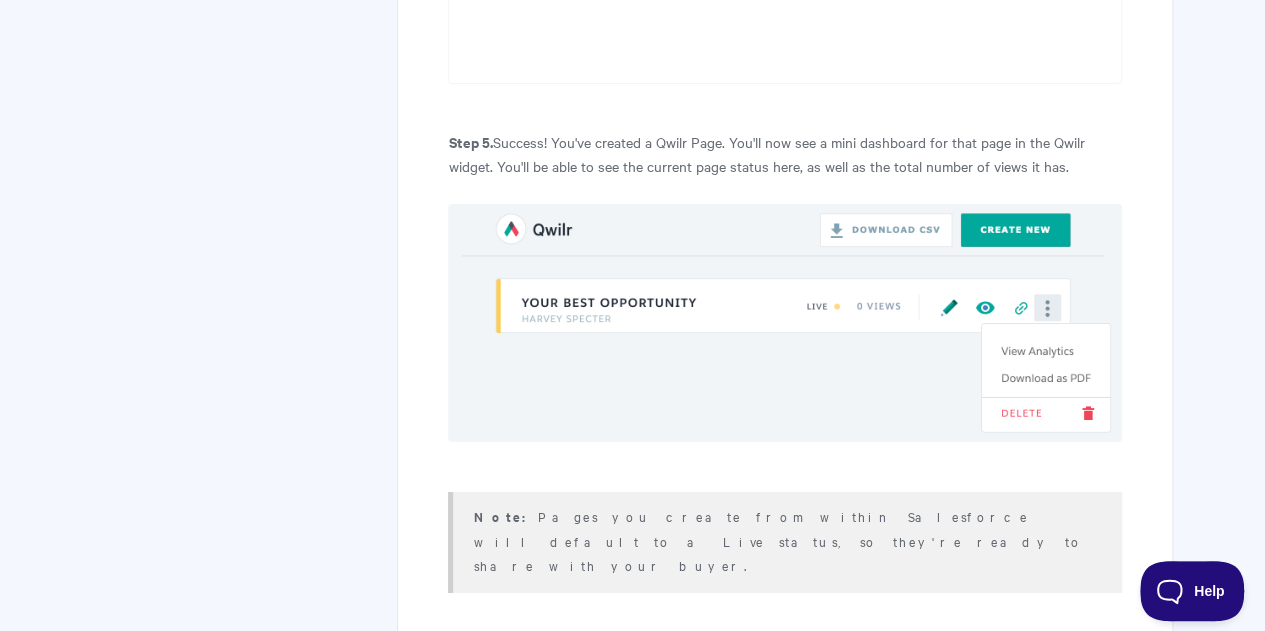 click on "You can use the mini dashboard for your page to access a number of useful tools." at bounding box center [784, 701] 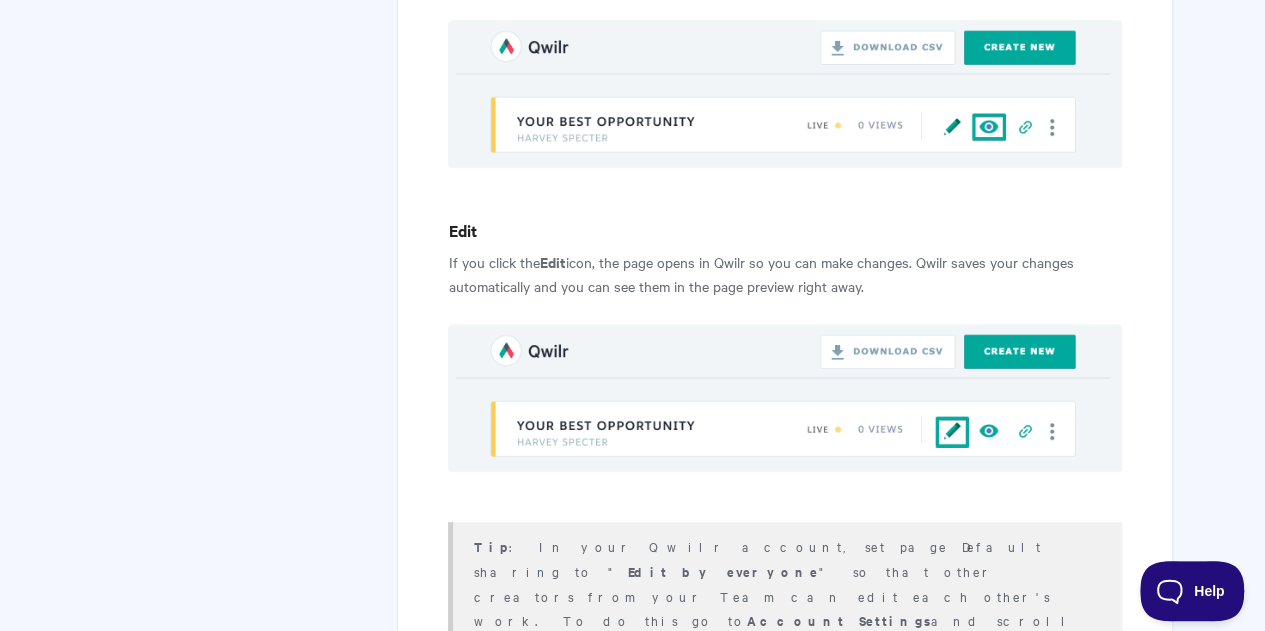 scroll, scrollTop: 4100, scrollLeft: 0, axis: vertical 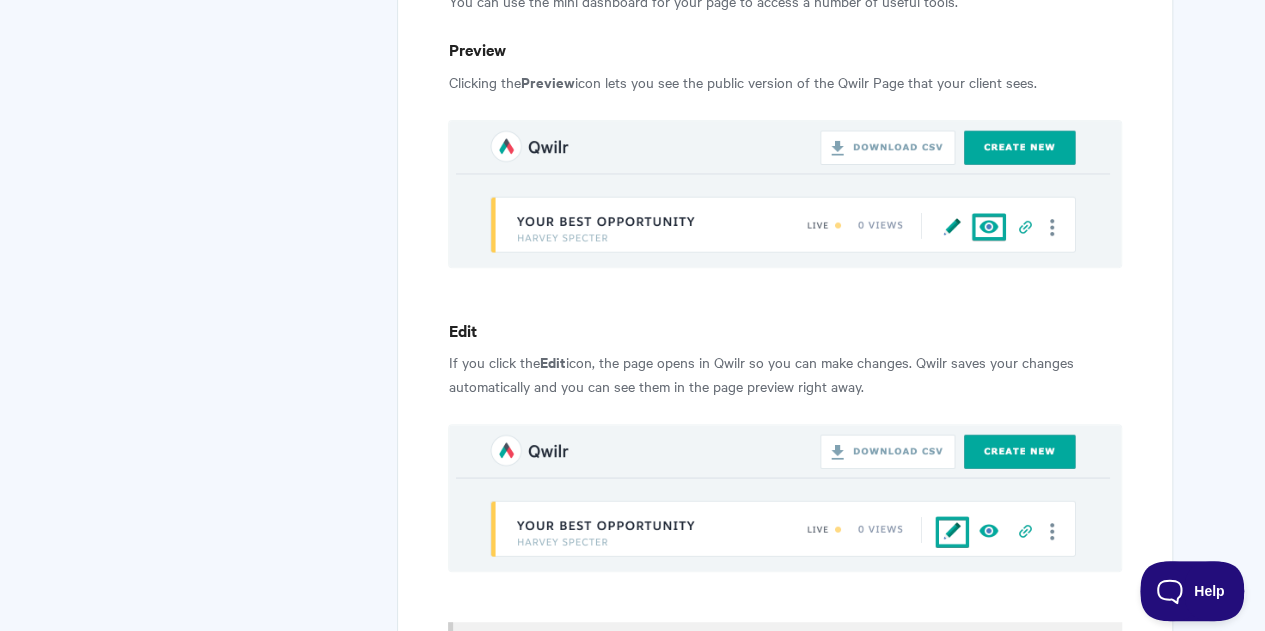 drag, startPoint x: 604, startPoint y: 187, endPoint x: 1088, endPoint y: 213, distance: 484.69785 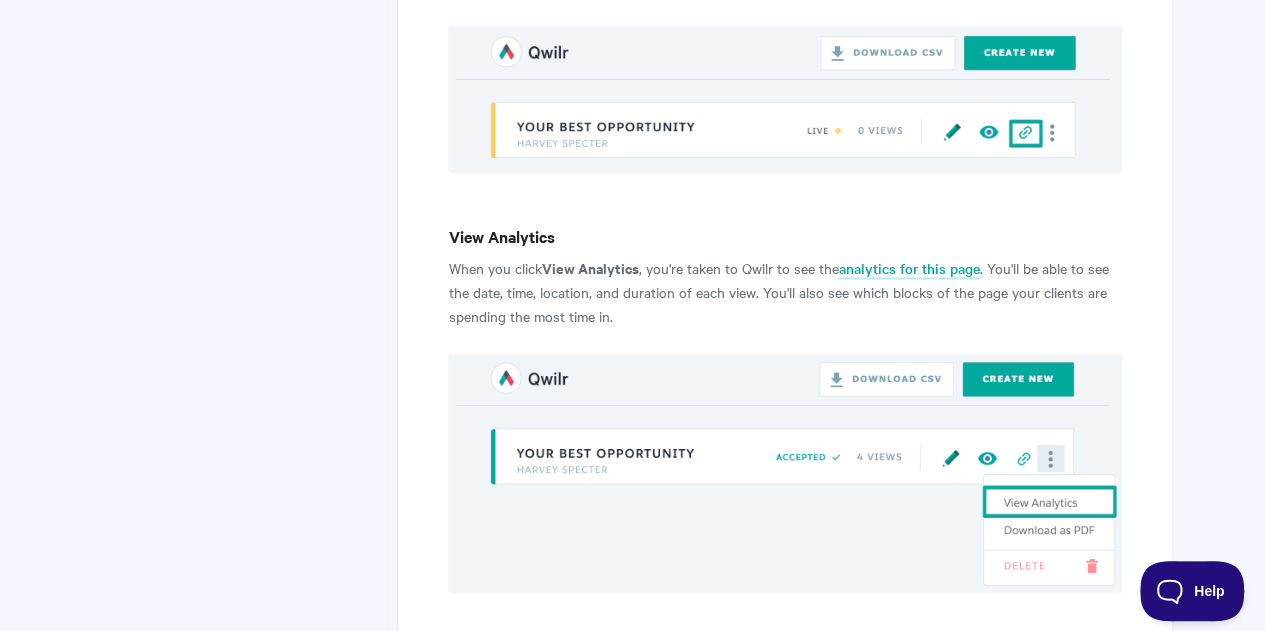 scroll, scrollTop: 5400, scrollLeft: 0, axis: vertical 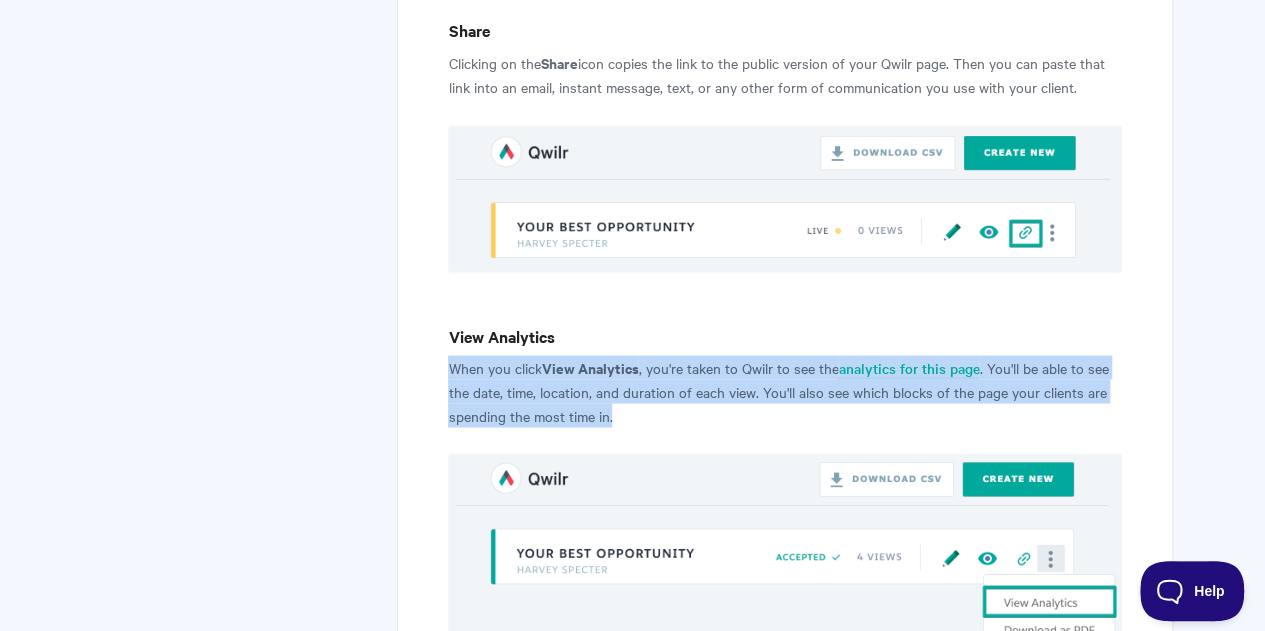 drag, startPoint x: 448, startPoint y: 115, endPoint x: 638, endPoint y: 163, distance: 195.96939 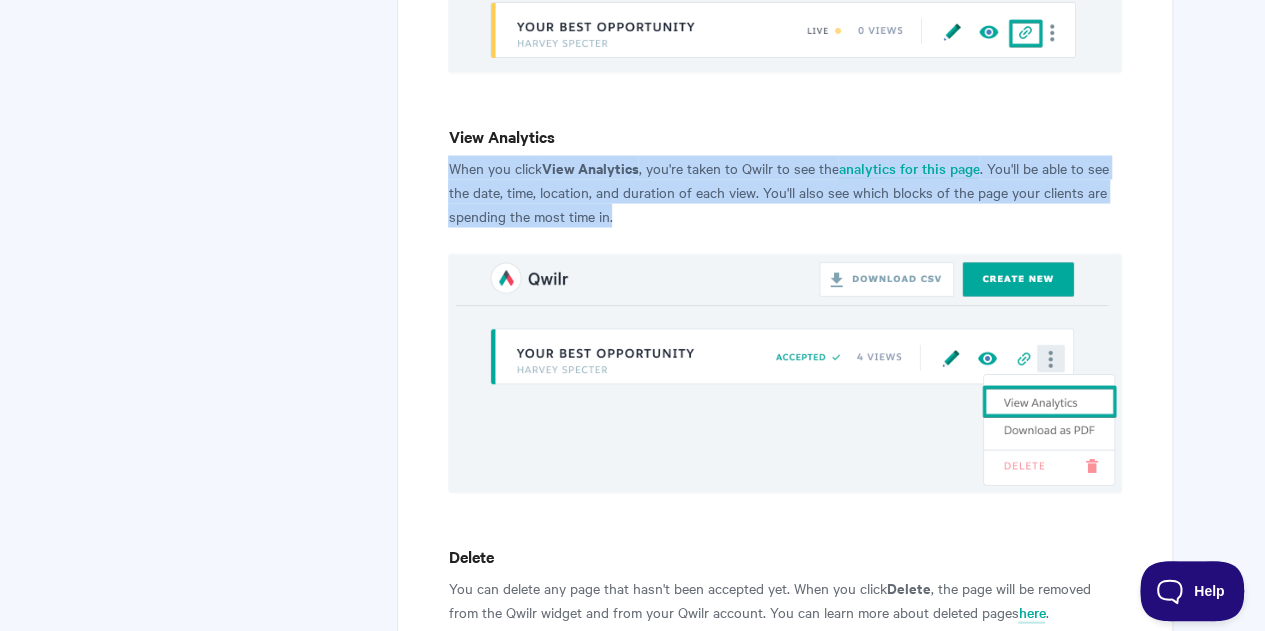scroll, scrollTop: 6100, scrollLeft: 0, axis: vertical 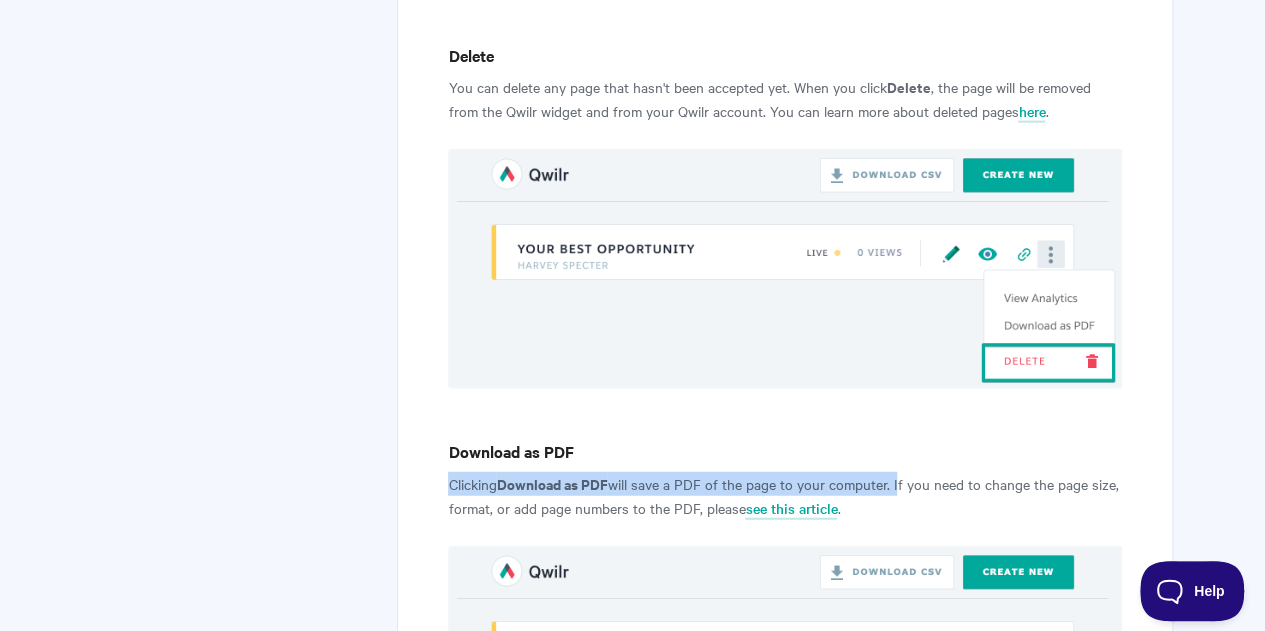 drag, startPoint x: 450, startPoint y: 232, endPoint x: 897, endPoint y: 237, distance: 447.02795 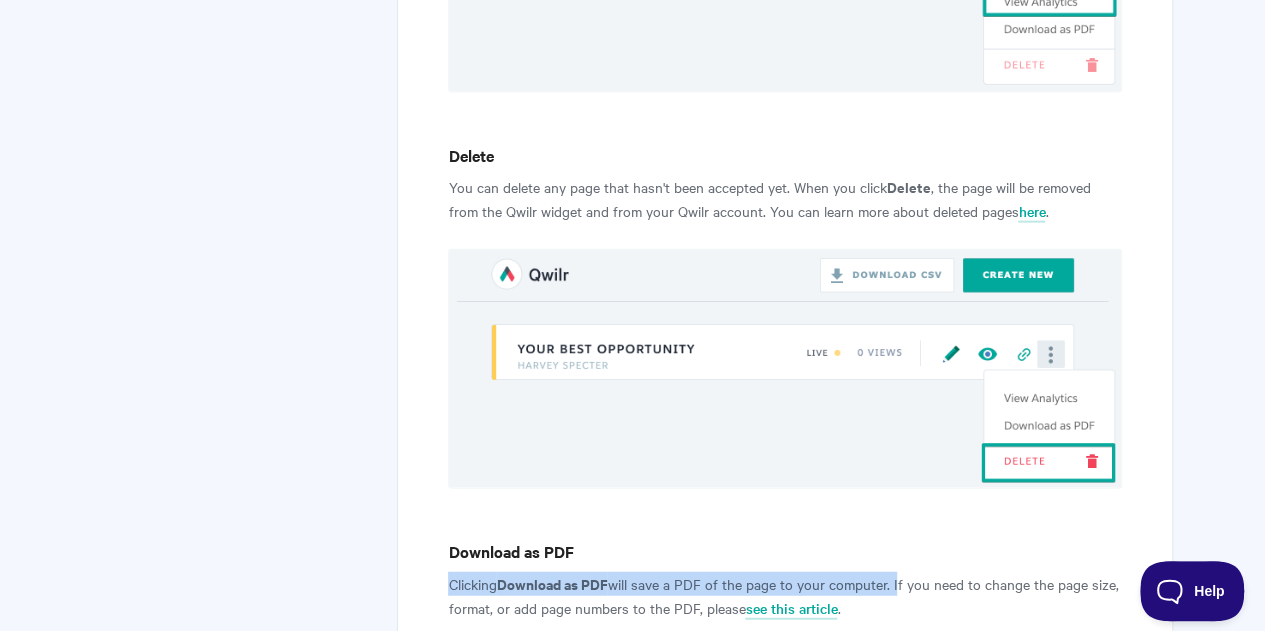 scroll, scrollTop: 5800, scrollLeft: 0, axis: vertical 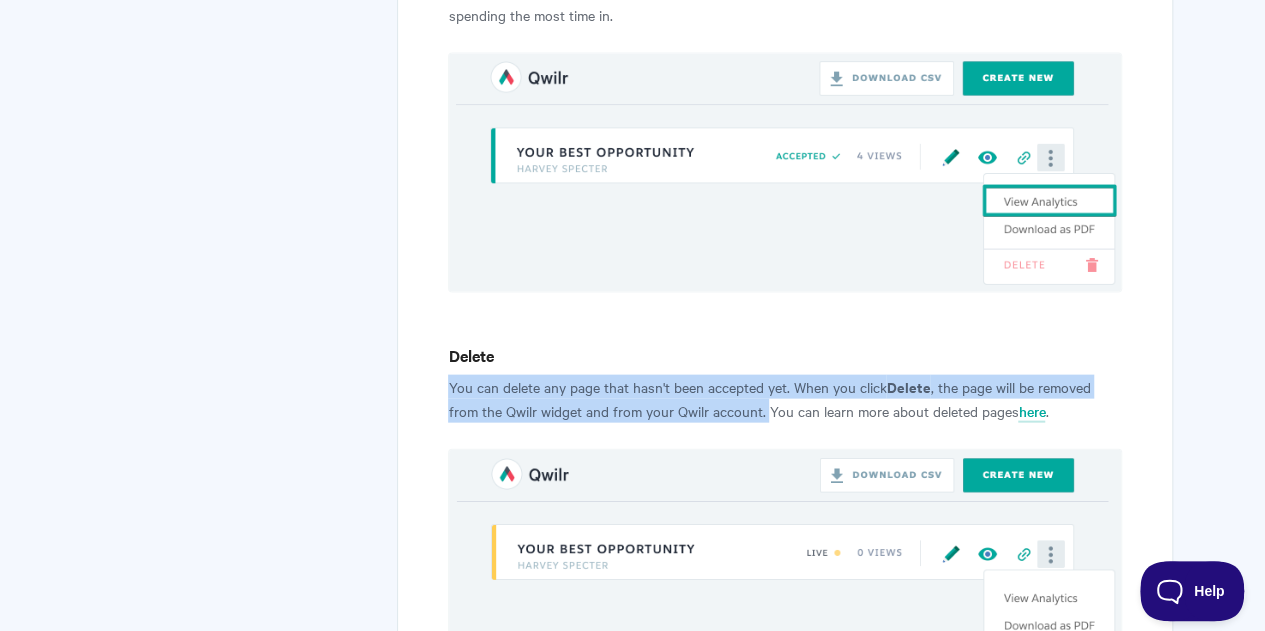 drag, startPoint x: 448, startPoint y: 140, endPoint x: 766, endPoint y: 169, distance: 319.31958 